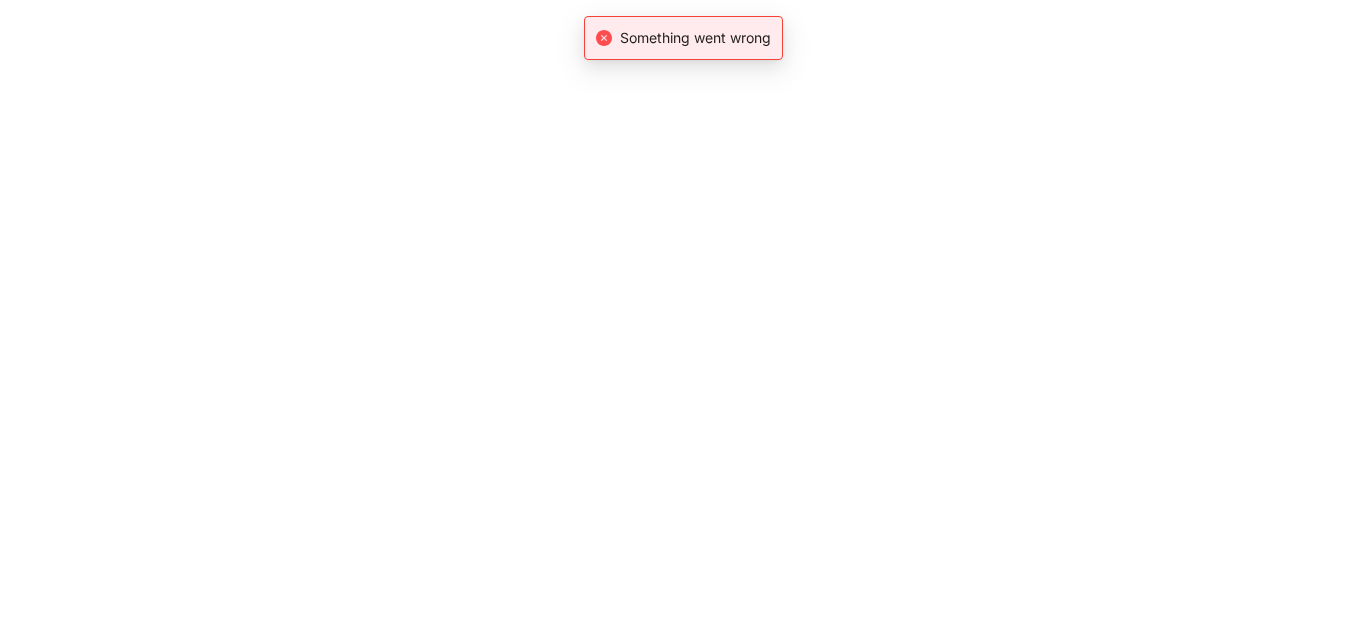 scroll, scrollTop: 0, scrollLeft: 0, axis: both 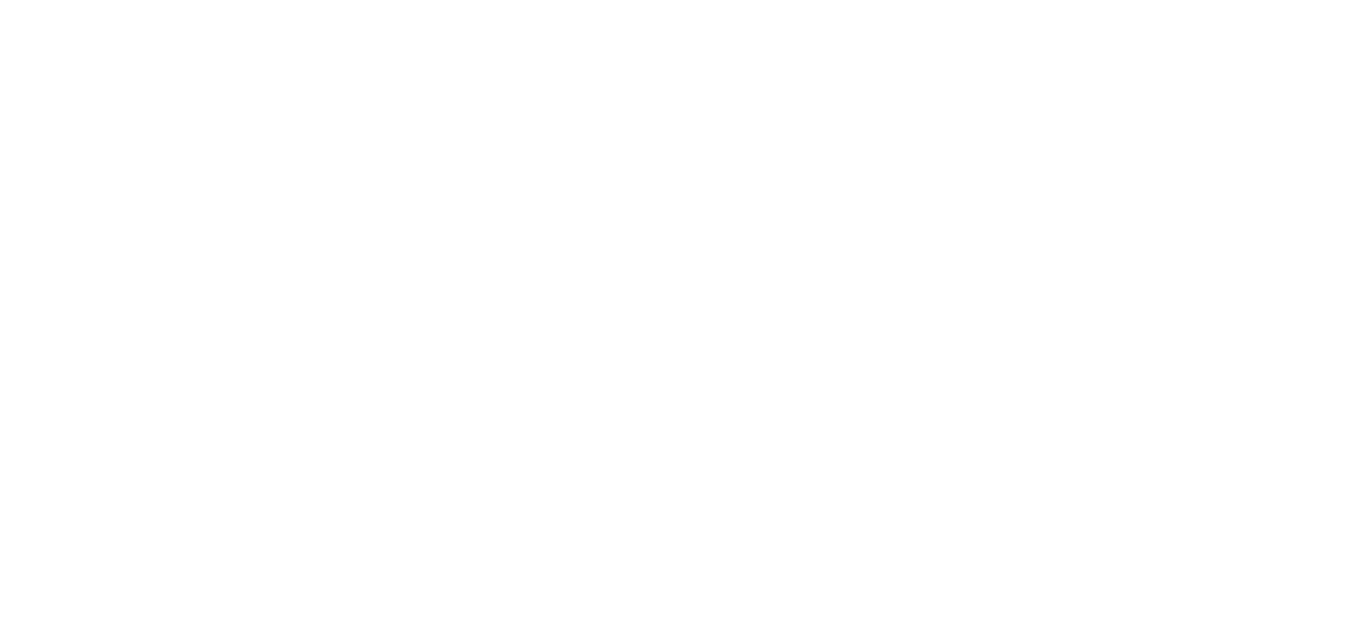 drag, startPoint x: 640, startPoint y: 88, endPoint x: 201, endPoint y: -87, distance: 472.59497 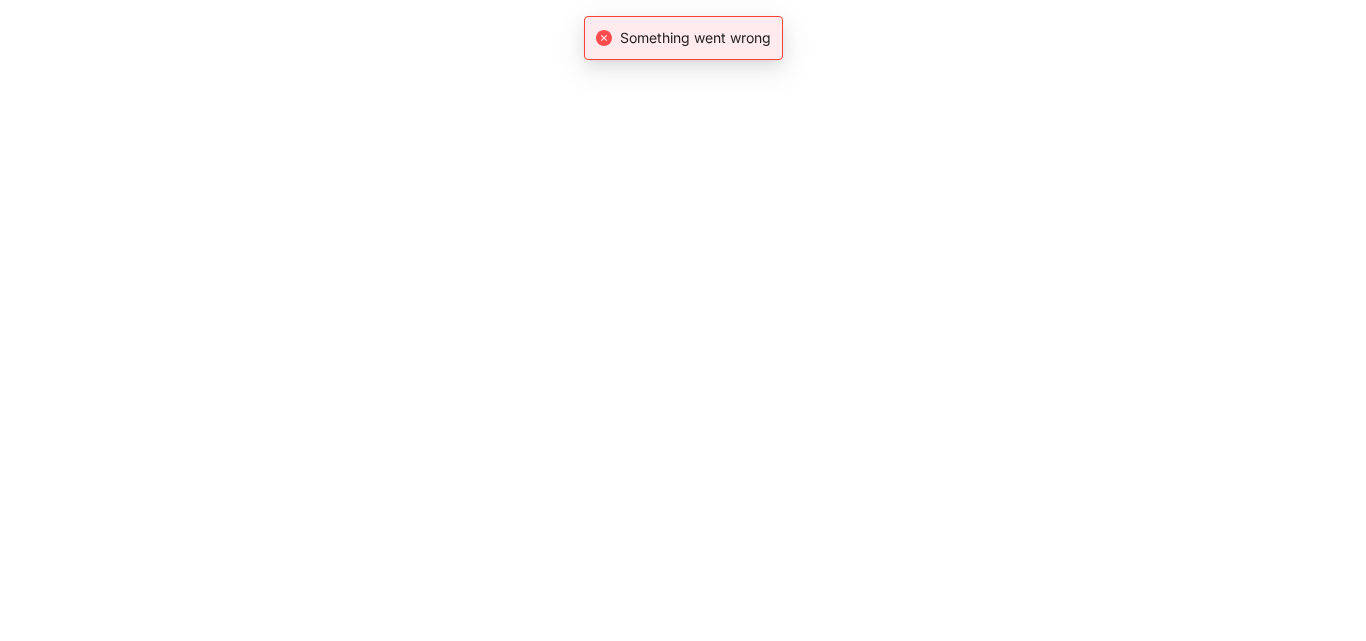 scroll, scrollTop: 0, scrollLeft: 0, axis: both 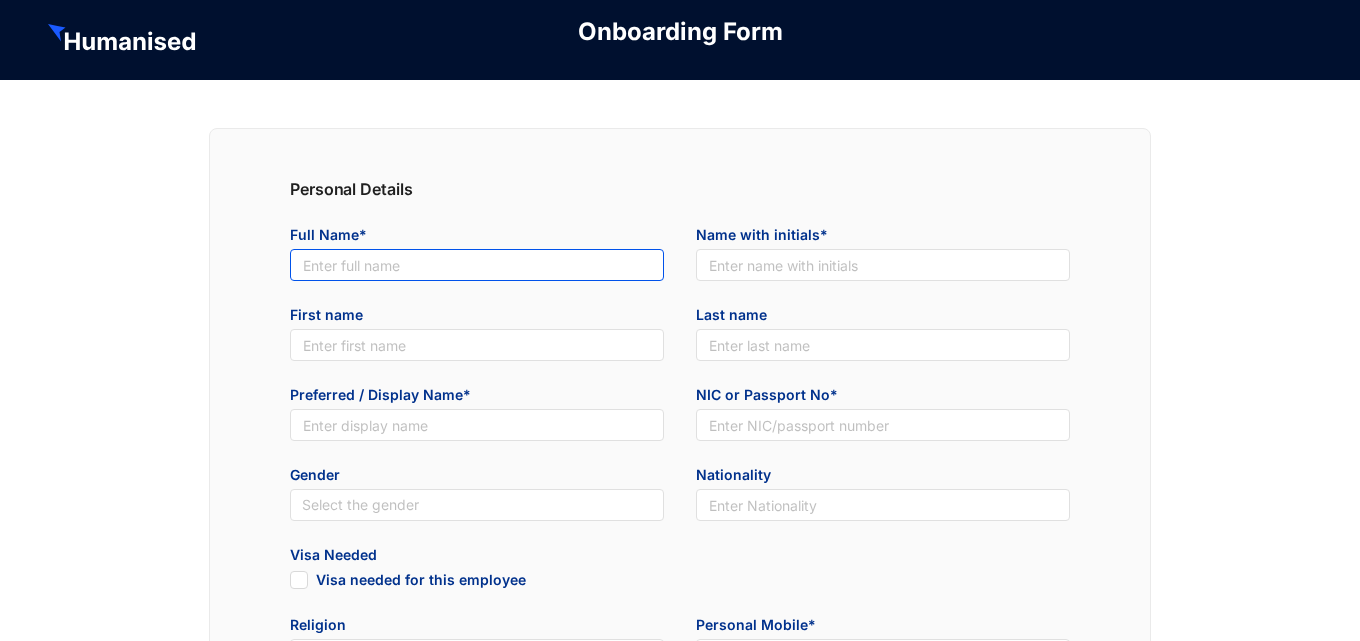 click at bounding box center (477, 265) 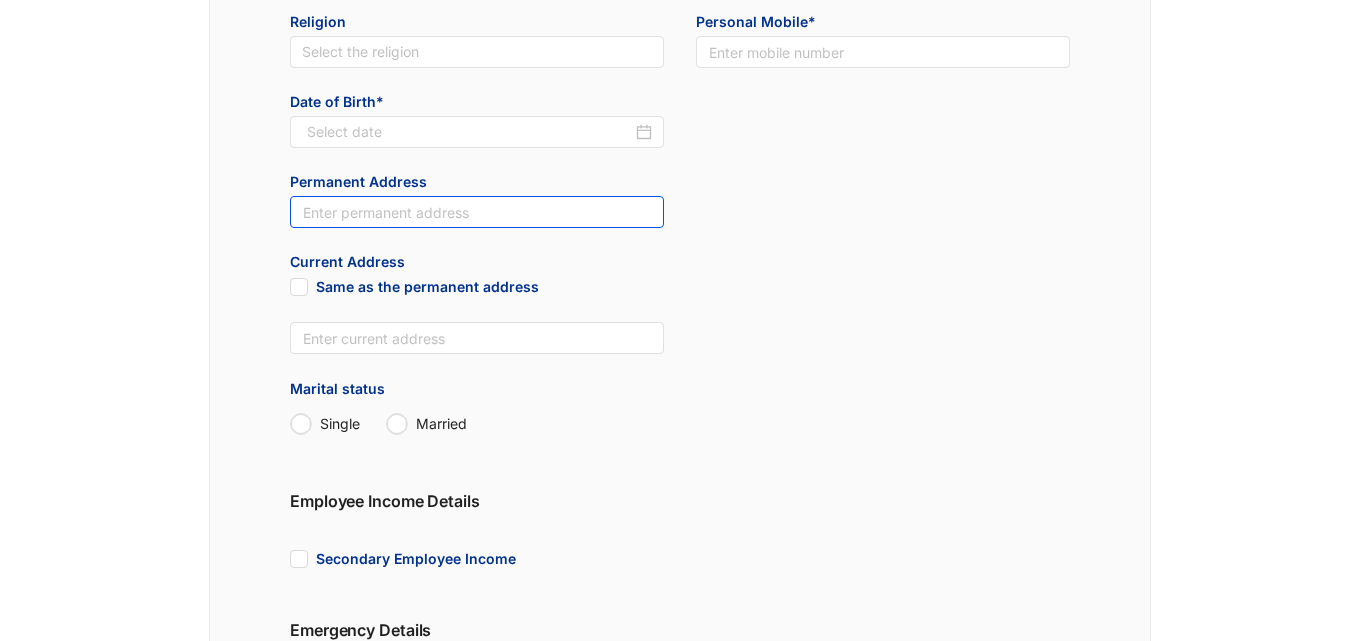 scroll, scrollTop: 580, scrollLeft: 0, axis: vertical 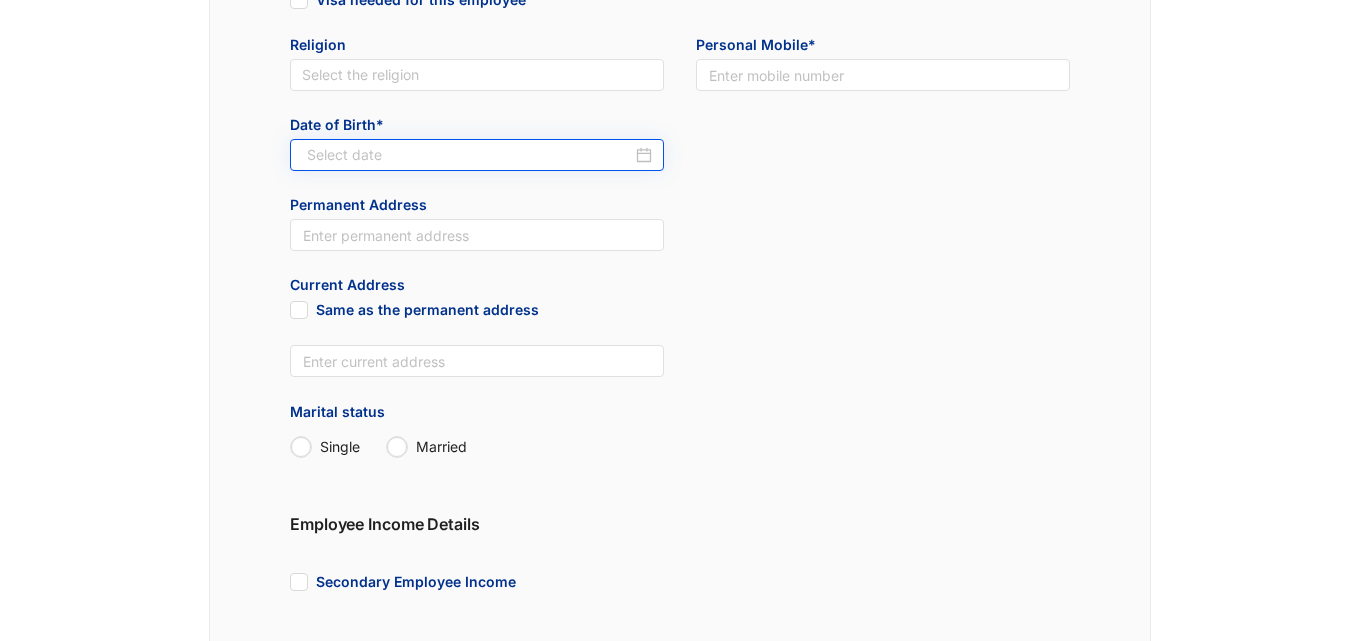 type on "V-ignite" 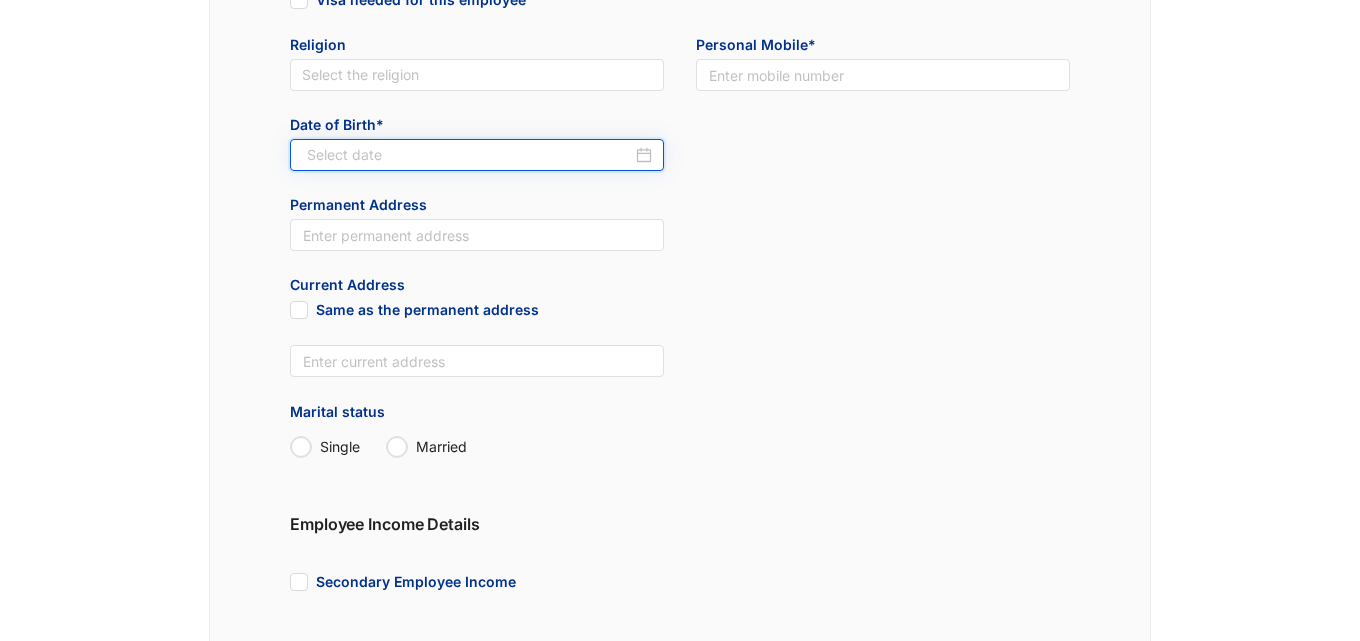 click at bounding box center [469, 155] 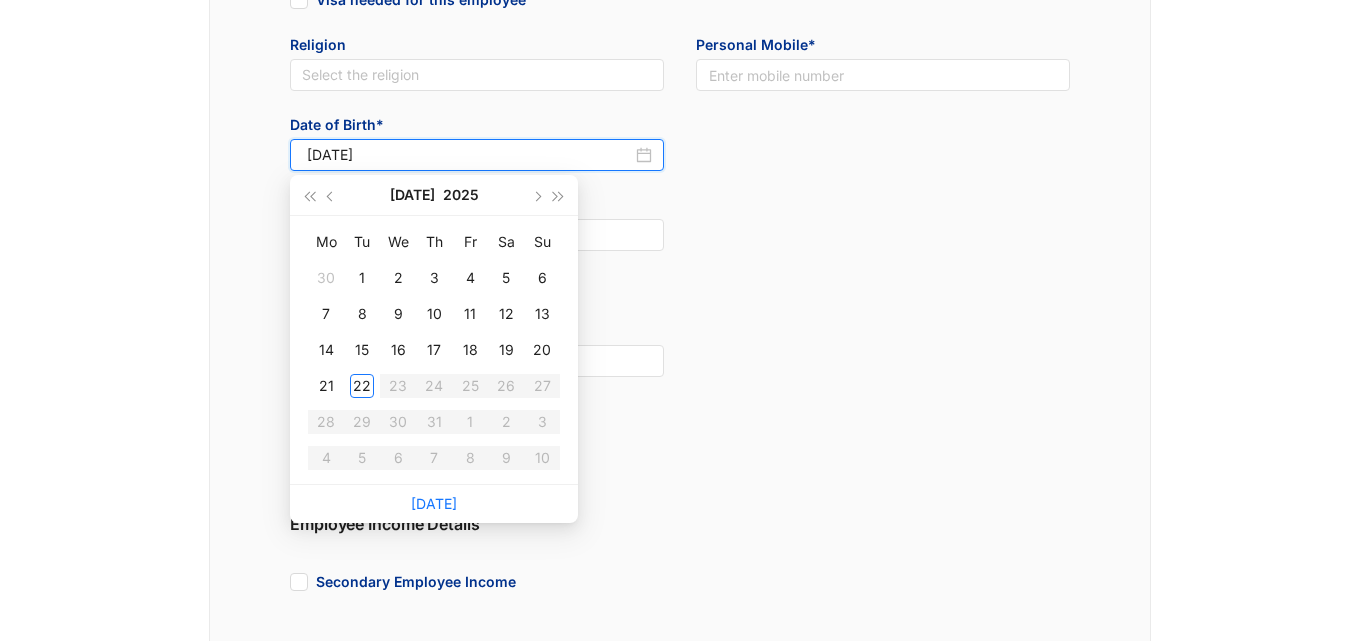 type on "2025-07-02" 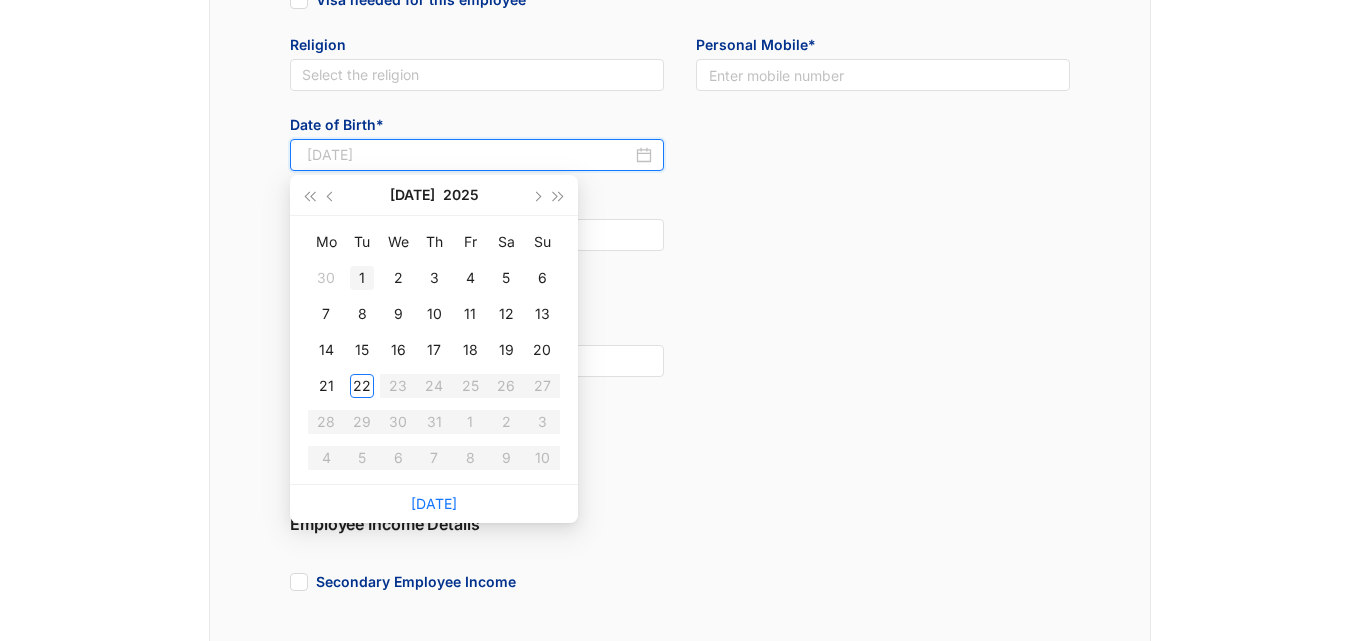 type on "2025-07-01" 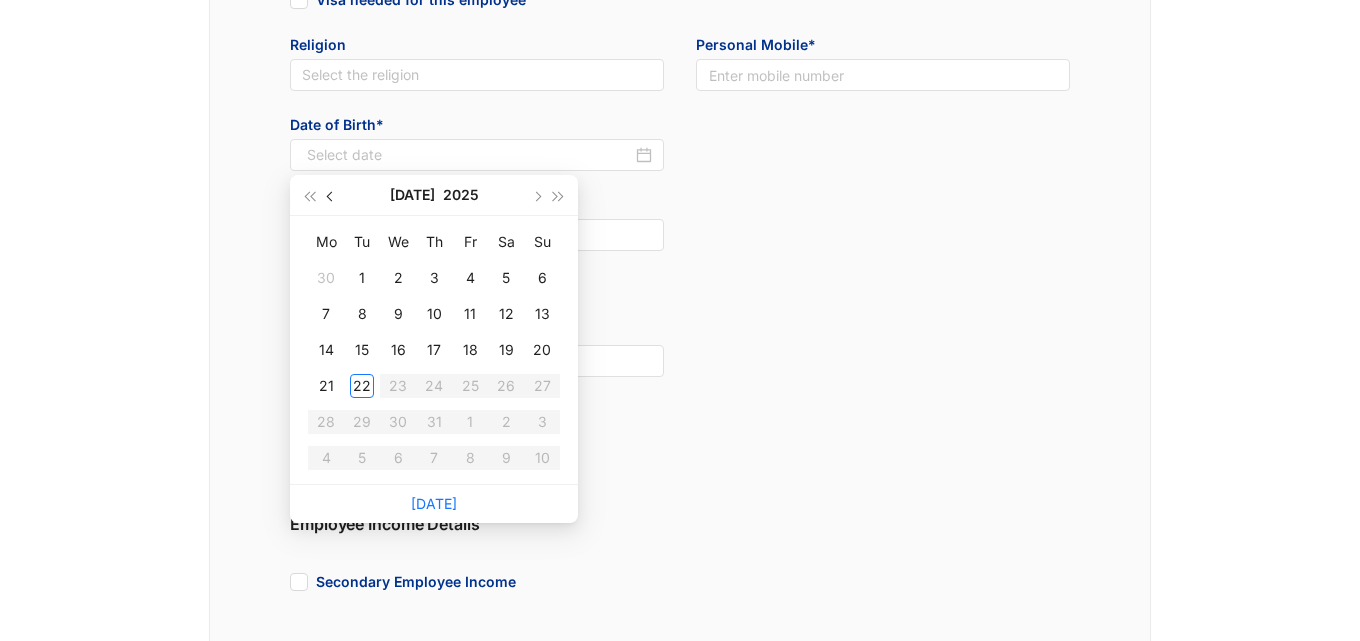 click at bounding box center [331, 195] 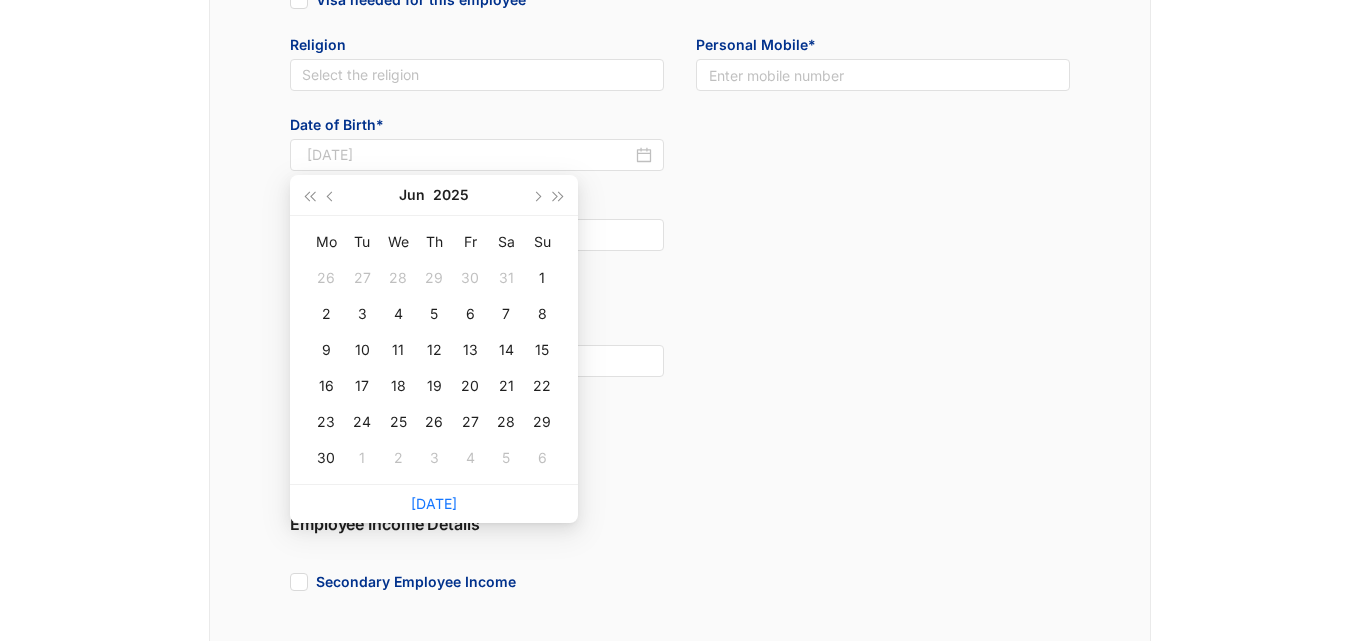 type on "2025-06-08" 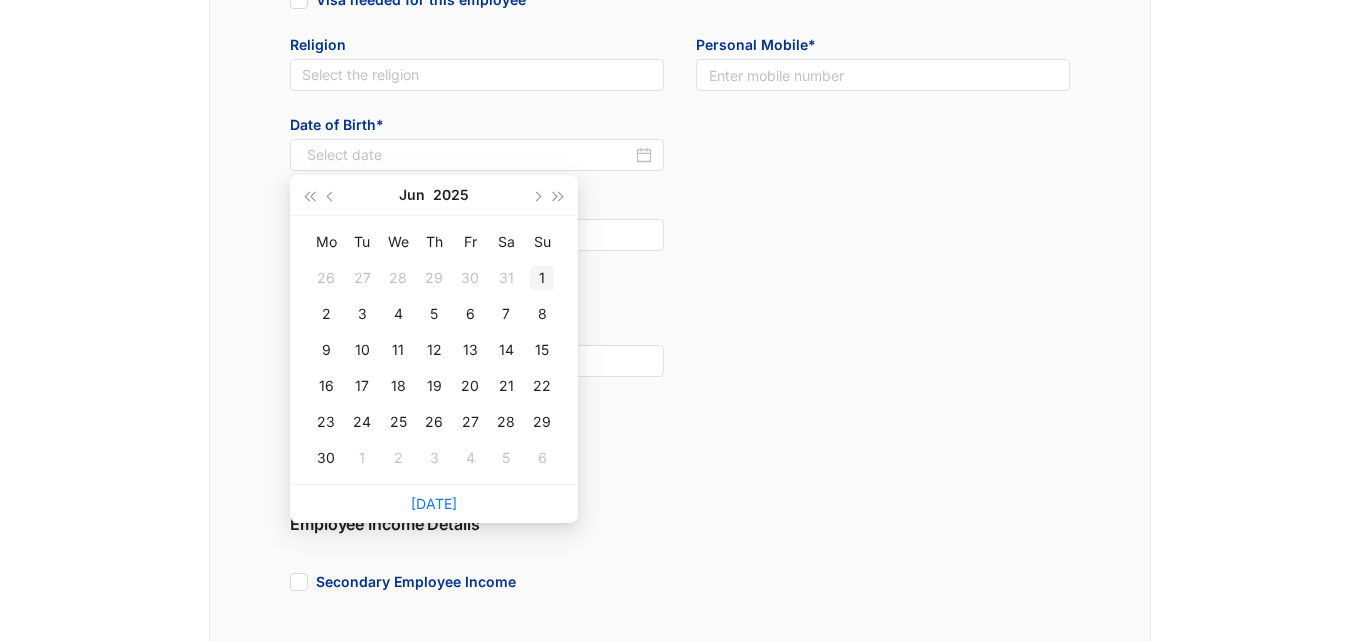 type on "2025-06-01" 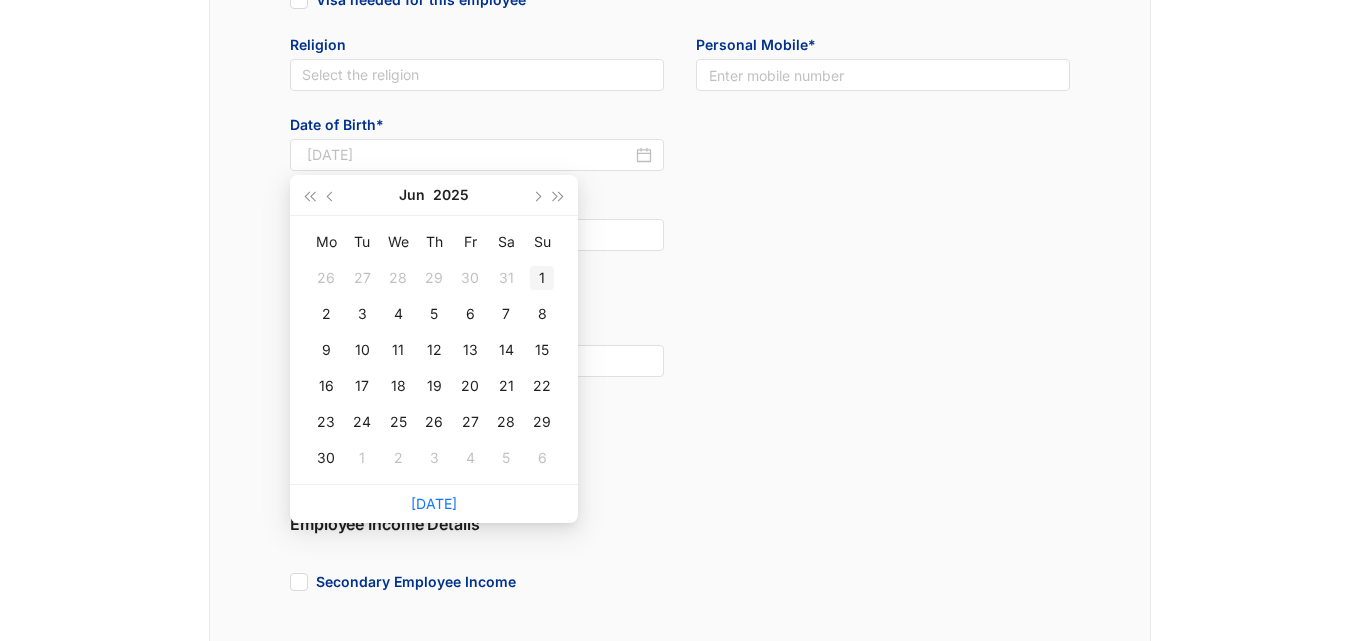 click on "1" at bounding box center (542, 278) 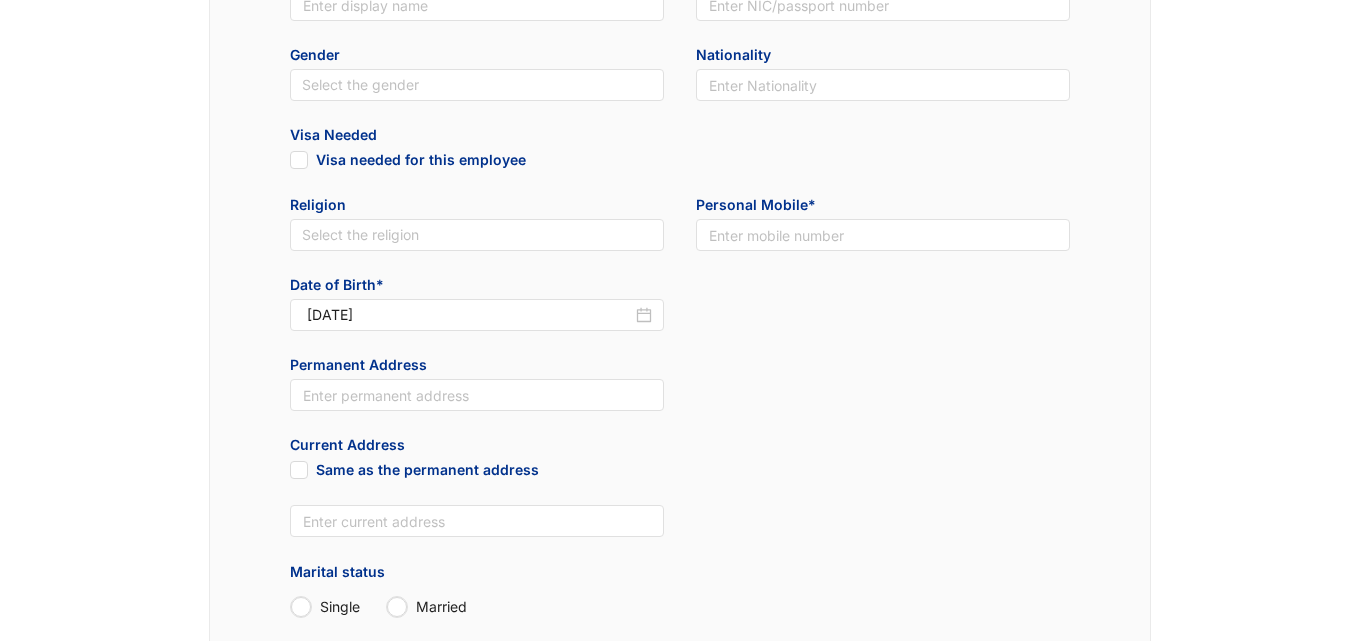 scroll, scrollTop: 1101, scrollLeft: 0, axis: vertical 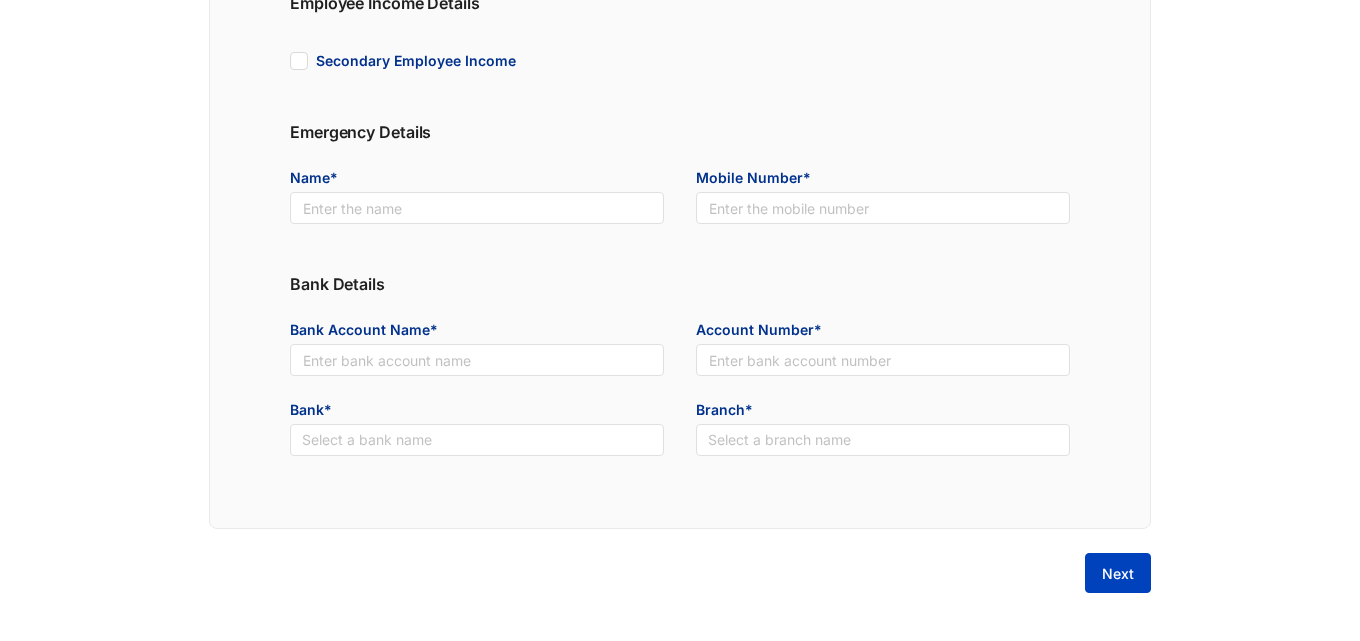 click on "Next" at bounding box center [1118, 574] 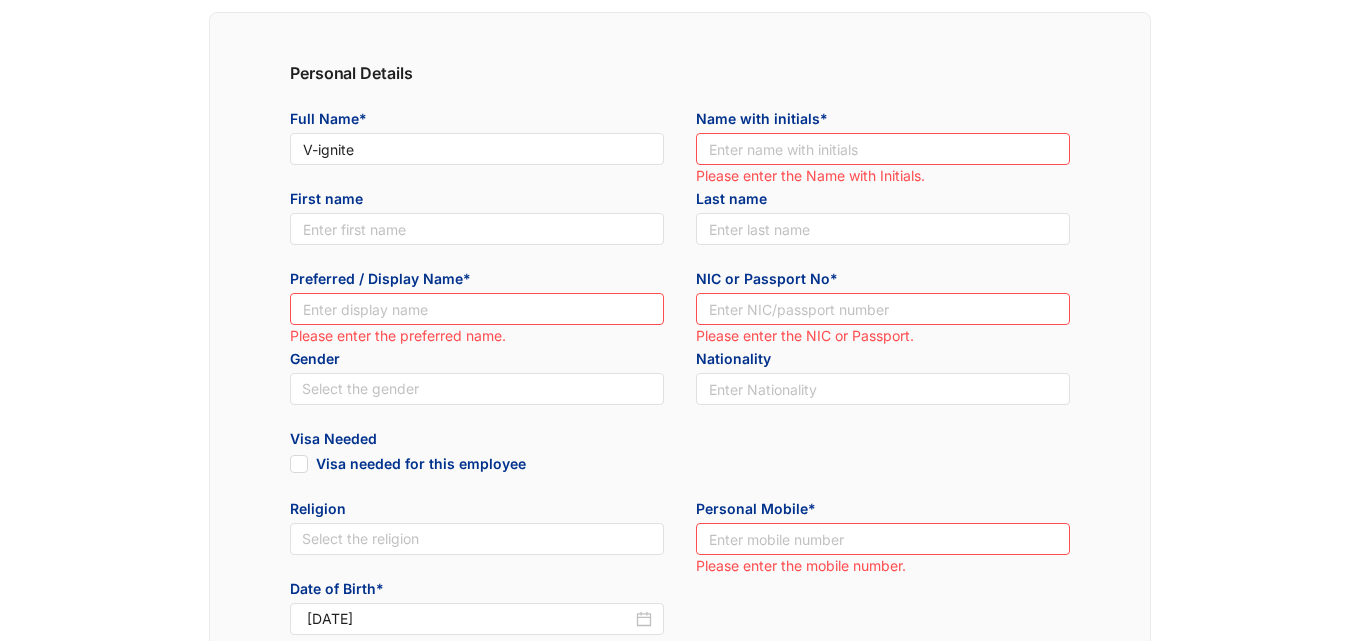 scroll, scrollTop: 114, scrollLeft: 0, axis: vertical 